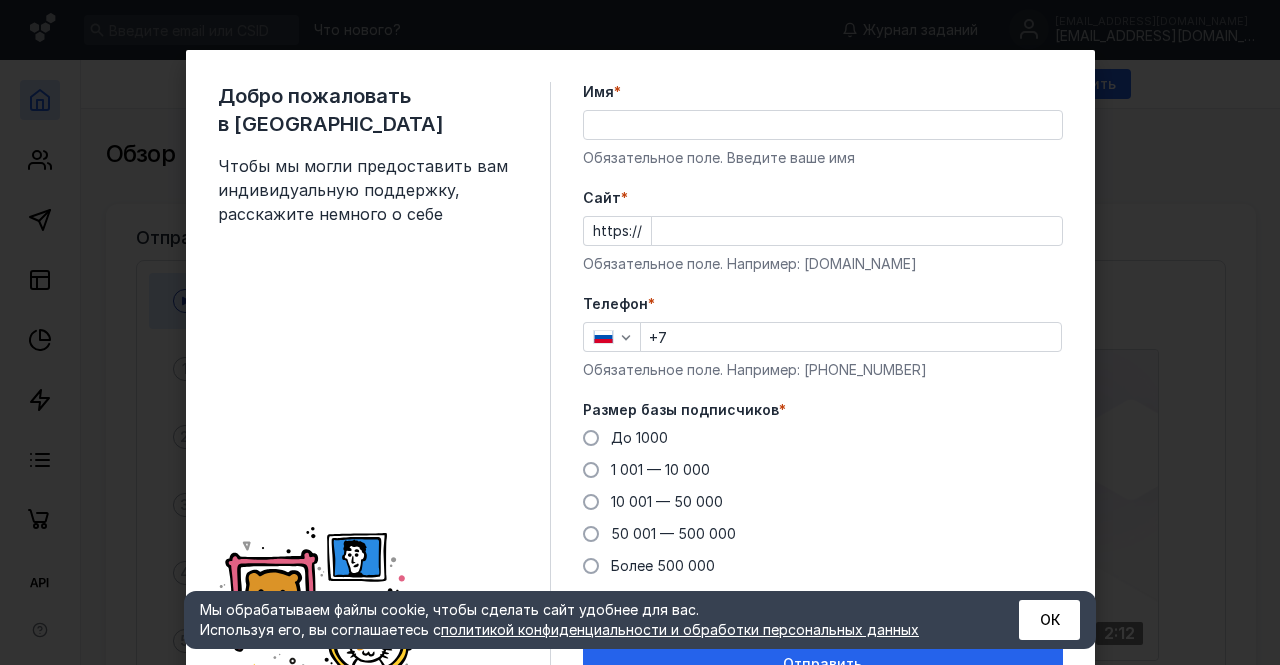 scroll, scrollTop: 0, scrollLeft: 0, axis: both 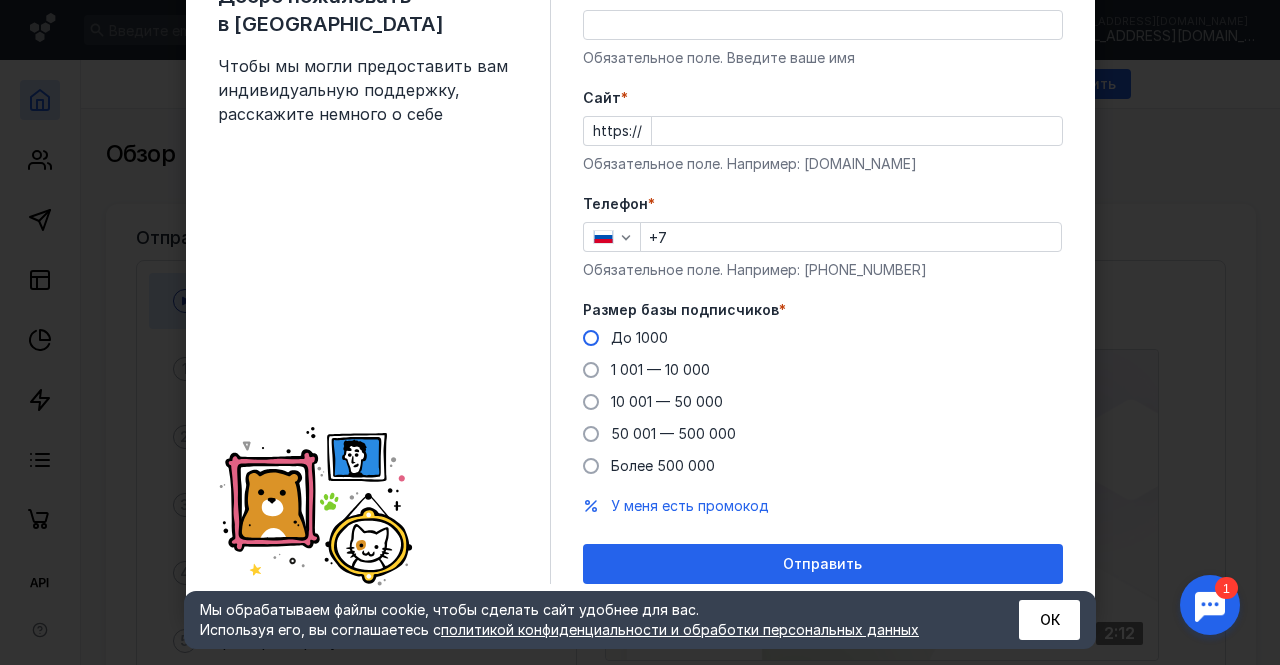 click on "До 1000" at bounding box center [625, 338] 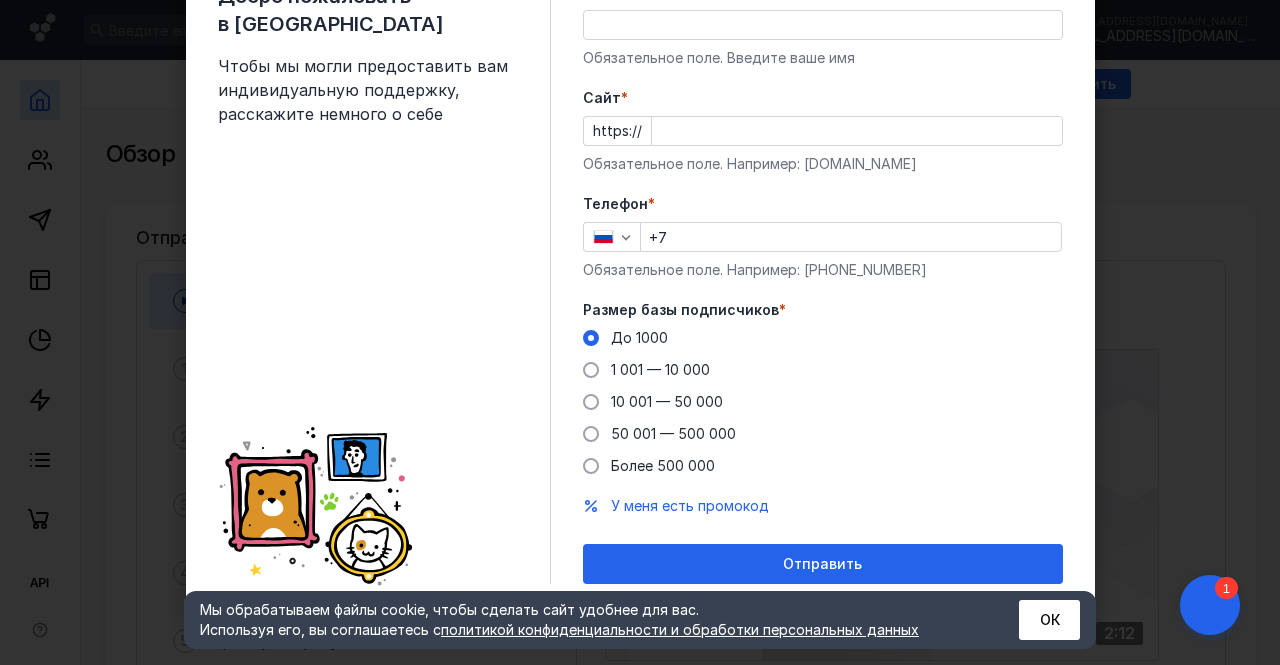 scroll, scrollTop: 0, scrollLeft: 0, axis: both 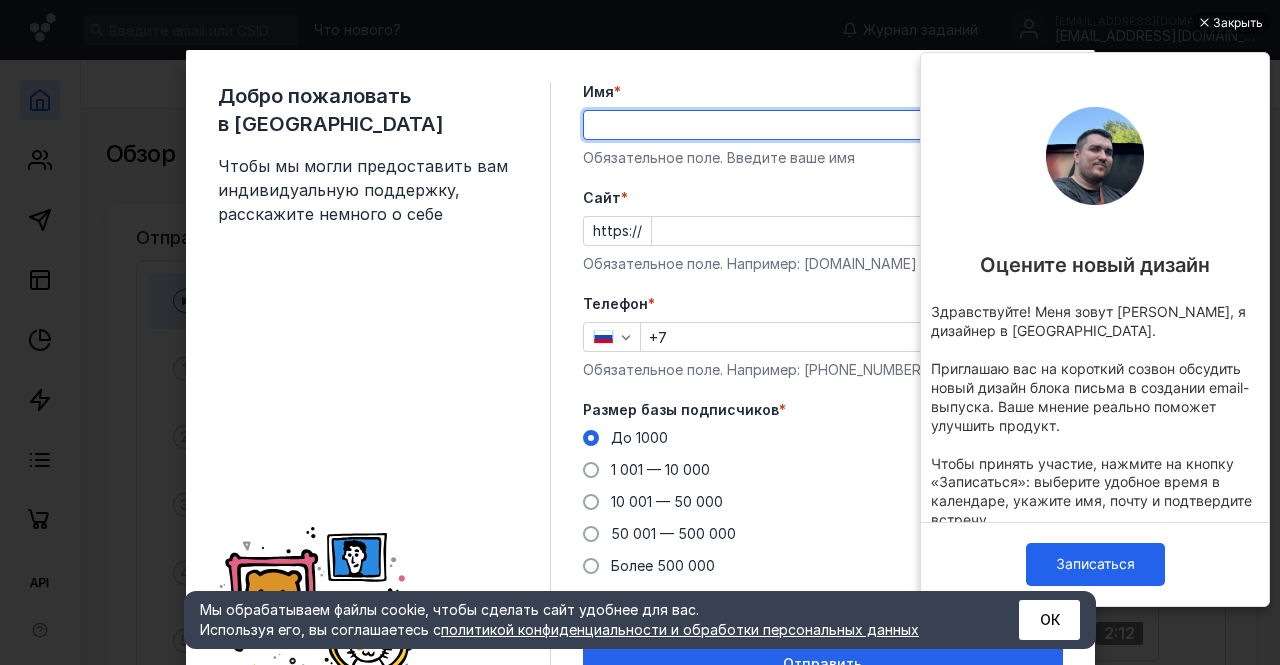 click on "Имя  *" at bounding box center (823, 125) 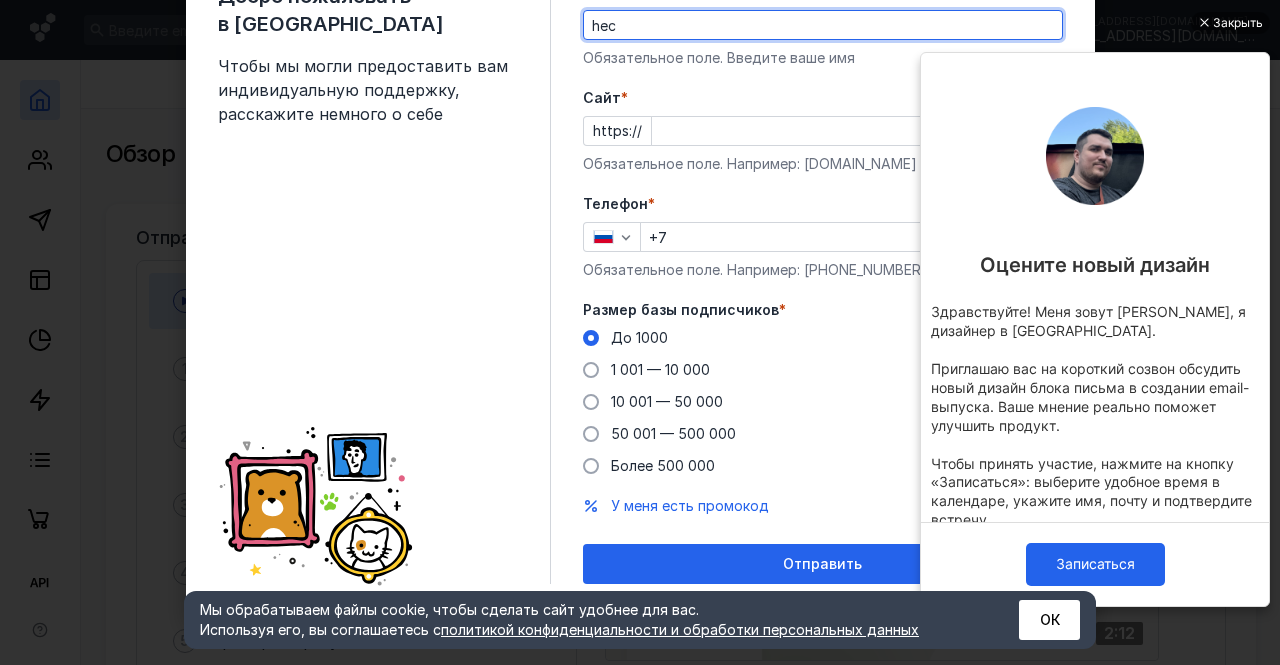 scroll, scrollTop: 0, scrollLeft: 0, axis: both 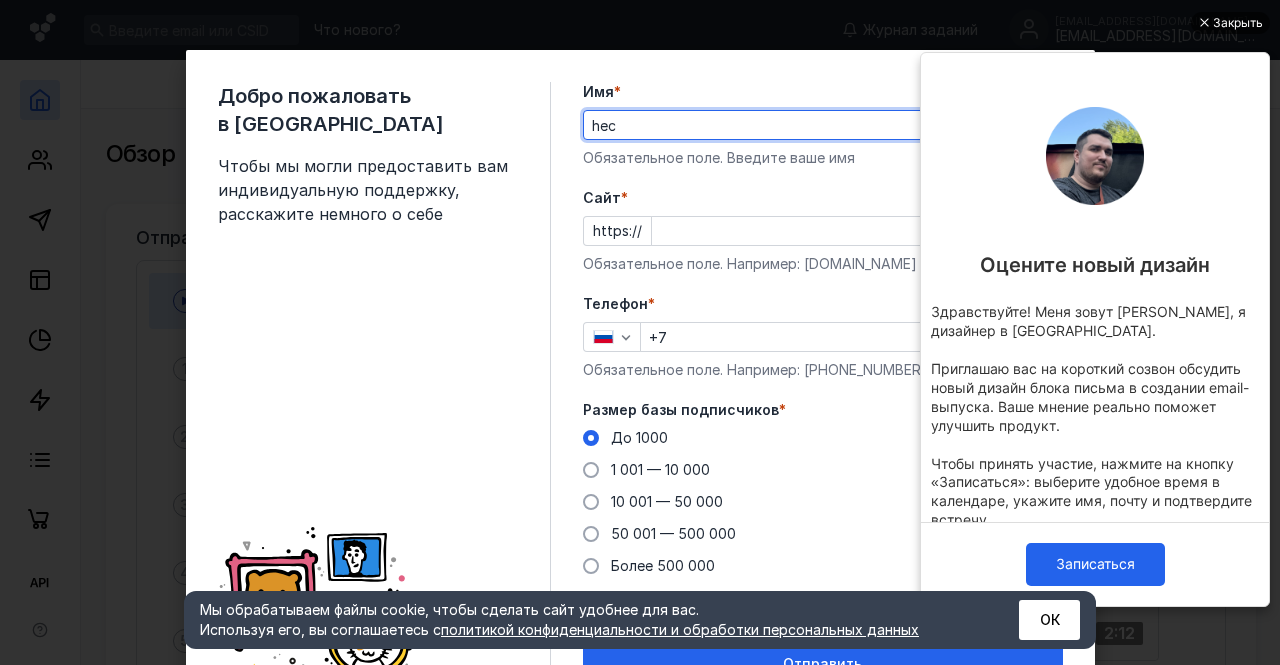 type on "hec" 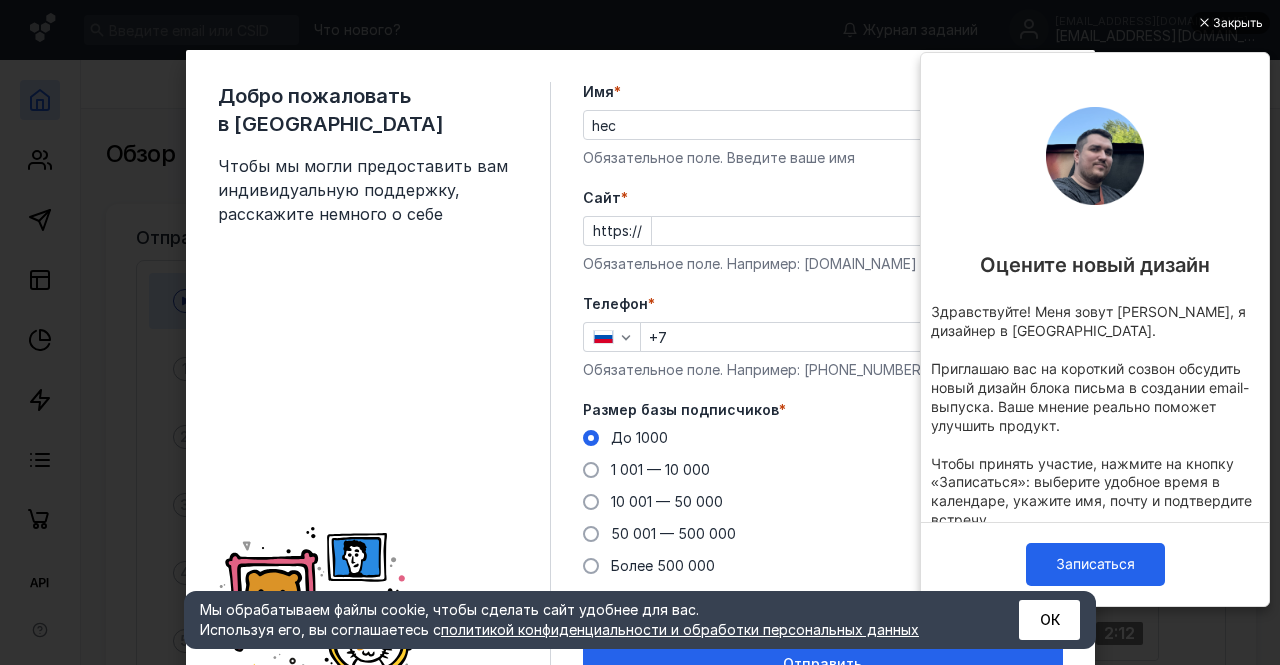 click on "Закрыть" at bounding box center [1238, 23] 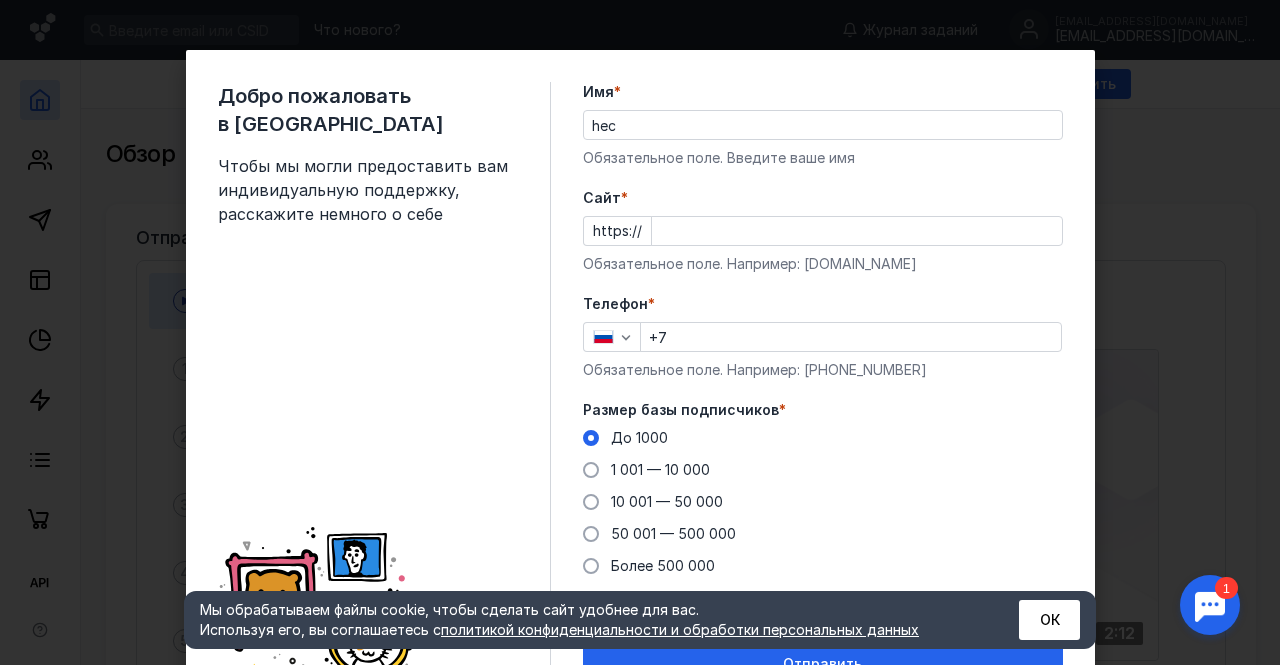 scroll, scrollTop: 0, scrollLeft: 0, axis: both 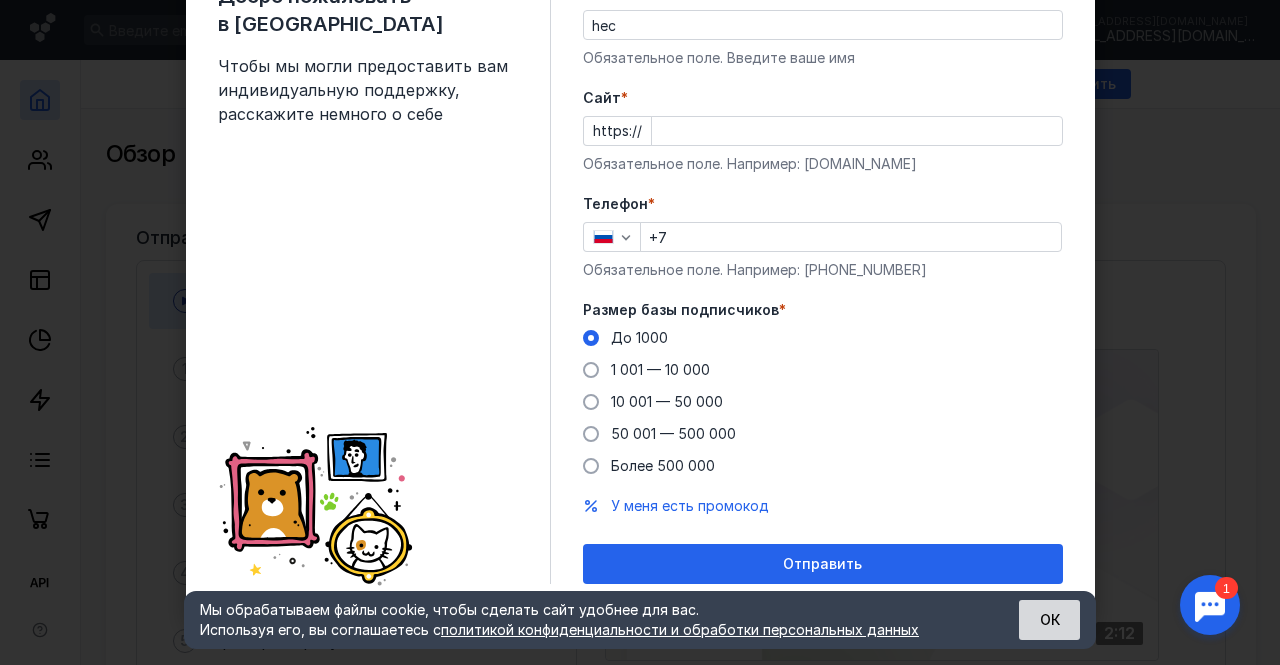 click on "ОК" at bounding box center [1049, 620] 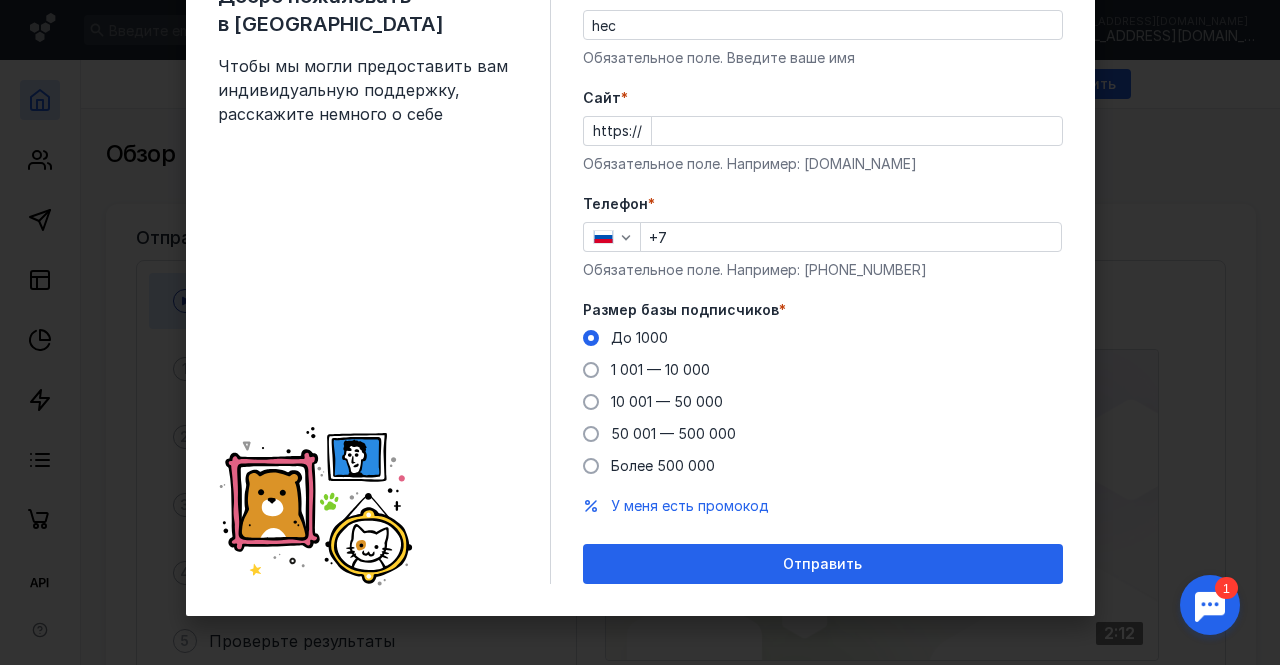 scroll, scrollTop: 0, scrollLeft: 0, axis: both 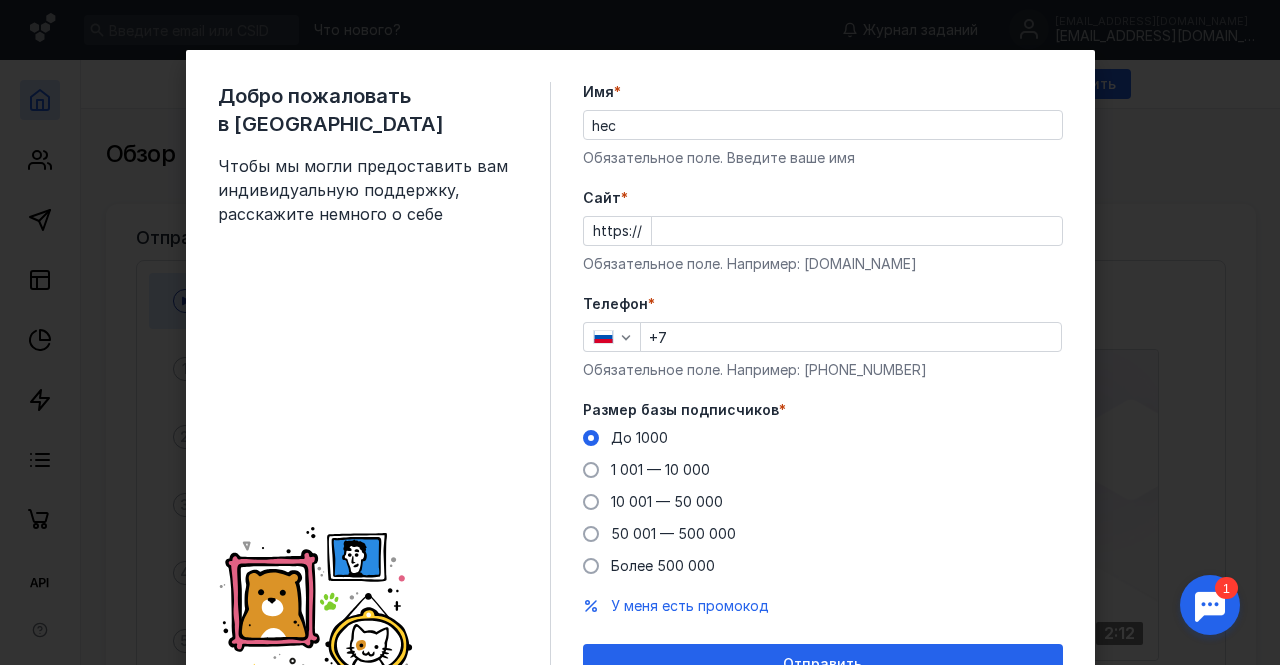 click on "Добро пожаловать в Sendsay Чтобы мы могли предоставить вам индивидуальную поддержку, расскажите немного о себе Имя  * hec Обязательное поле. Введите ваше имя [PERSON_NAME]  * https:// Обязательное поле. Например: [DOMAIN_NAME] Телефон  * +7 Обязательное поле. Например: [PHONE_NUMBER] Размер базы подписчиков  * До [DATE] 1 001 — 10 000 10 001 — 50 000 50 001 — 500 000 Более 500 000 У меня есть промокод Отправить" at bounding box center [640, 332] 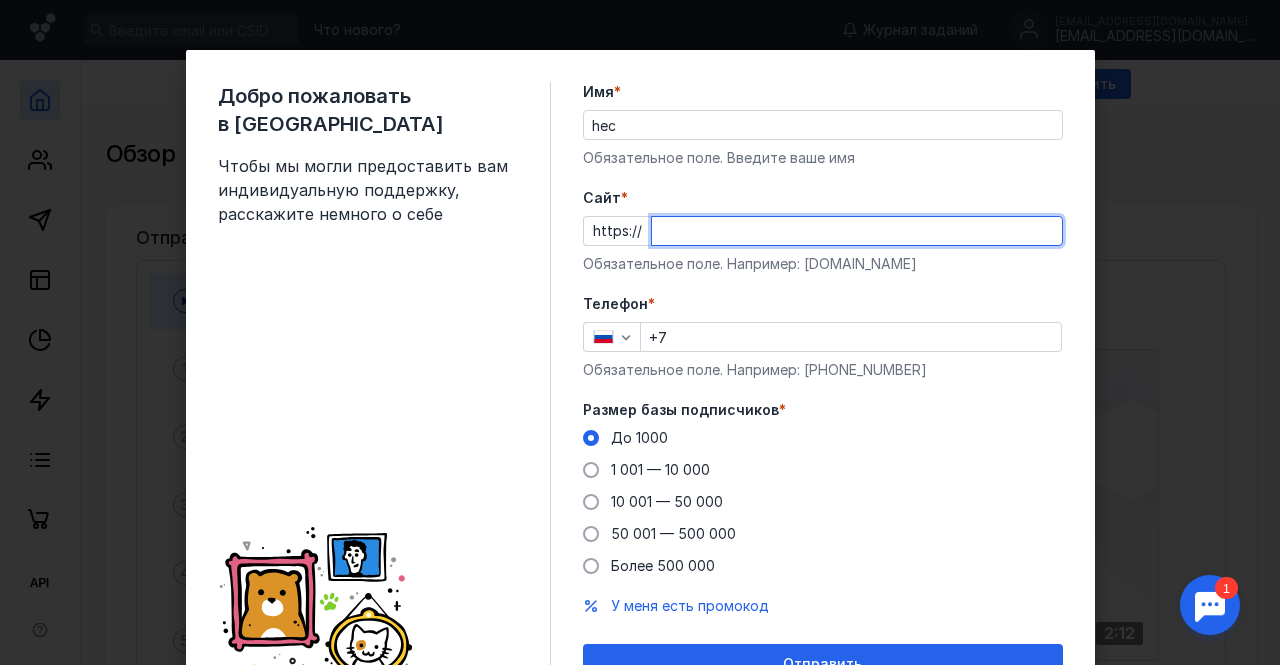 click on "Cайт  *" at bounding box center [857, 231] 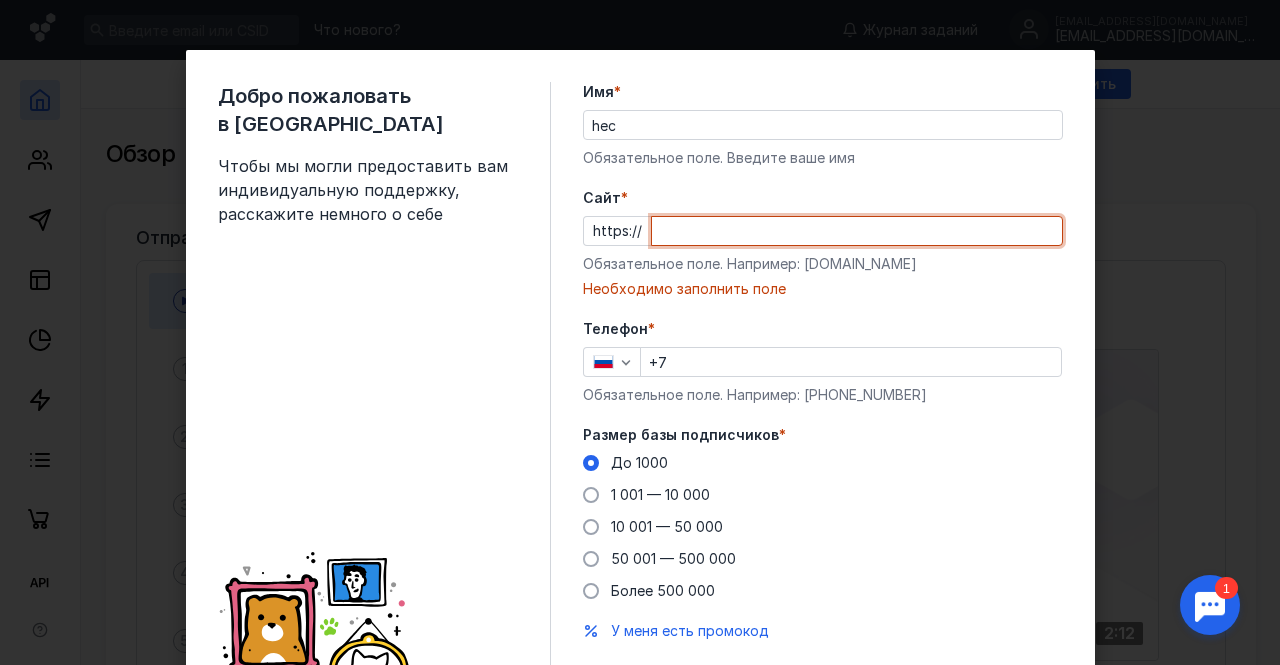 click on "Cайт  *" at bounding box center [857, 231] 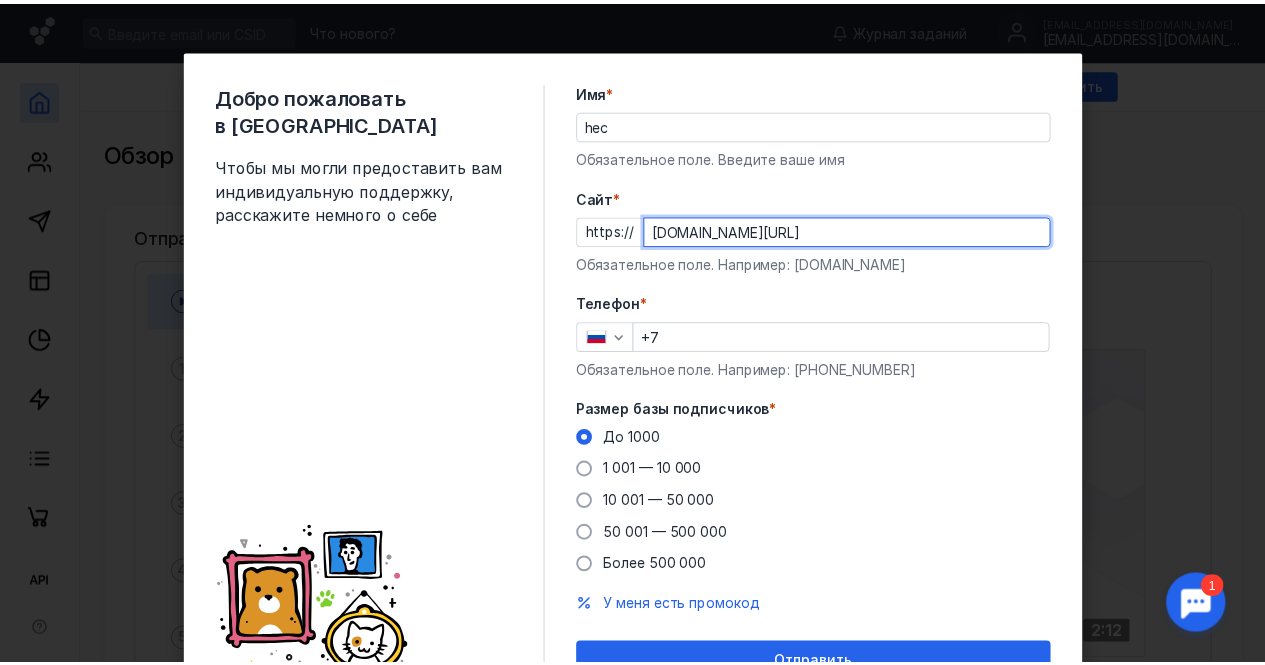 scroll, scrollTop: 100, scrollLeft: 0, axis: vertical 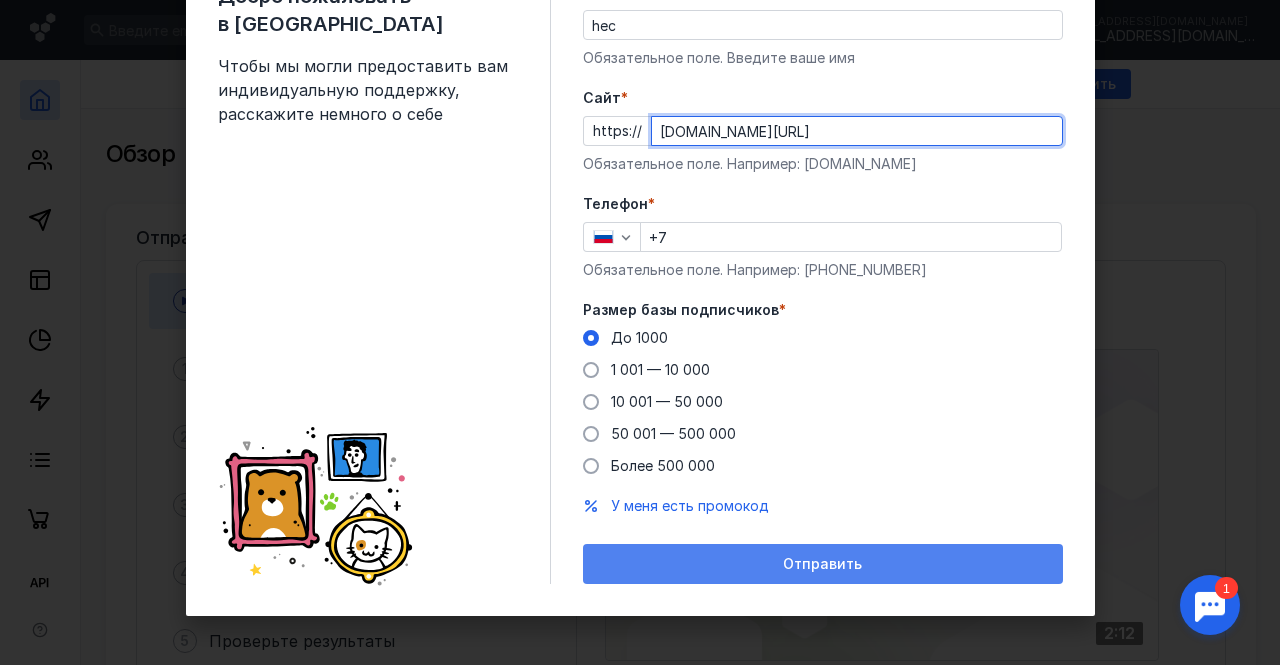 type on "[DOMAIN_NAME][URL]" 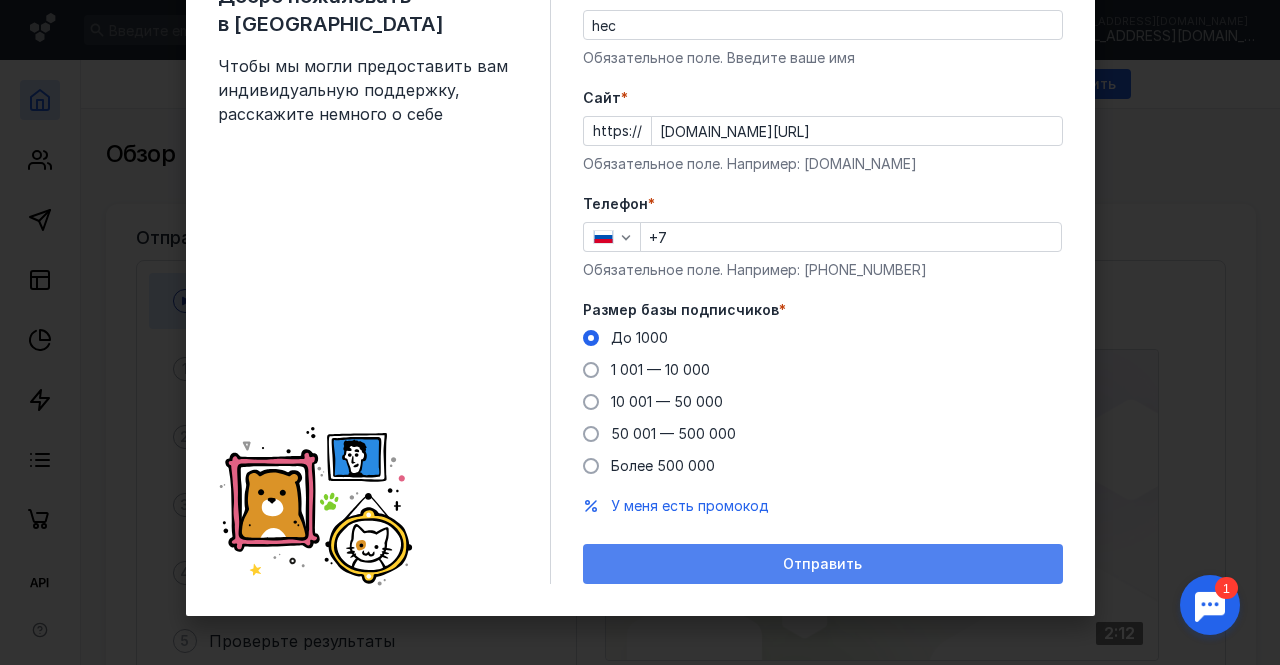 click on "Отправить" at bounding box center [823, 564] 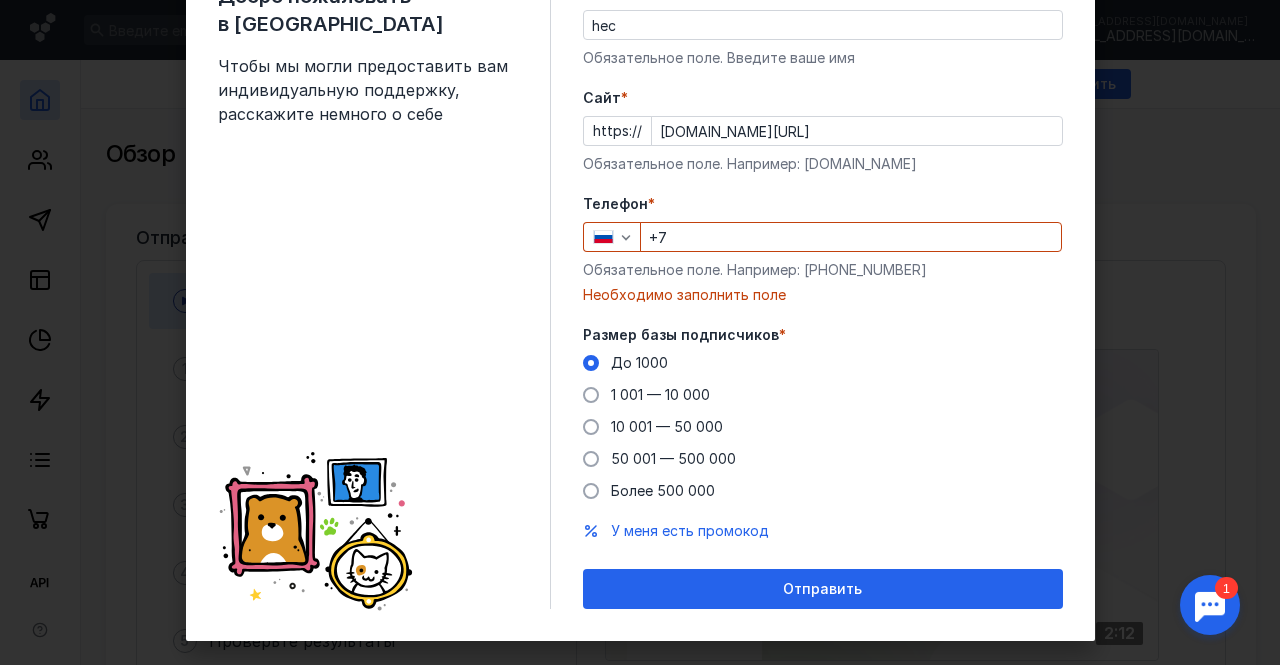 click on "+7" at bounding box center (851, 237) 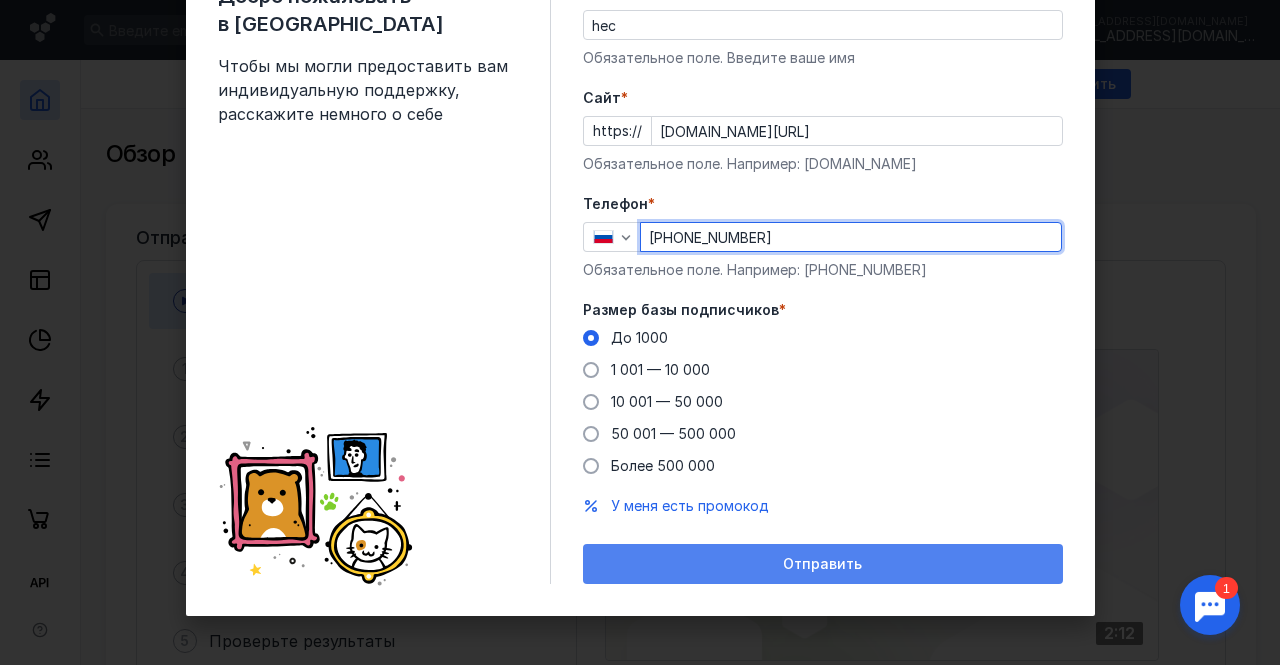 type on "[PHONE_NUMBER]" 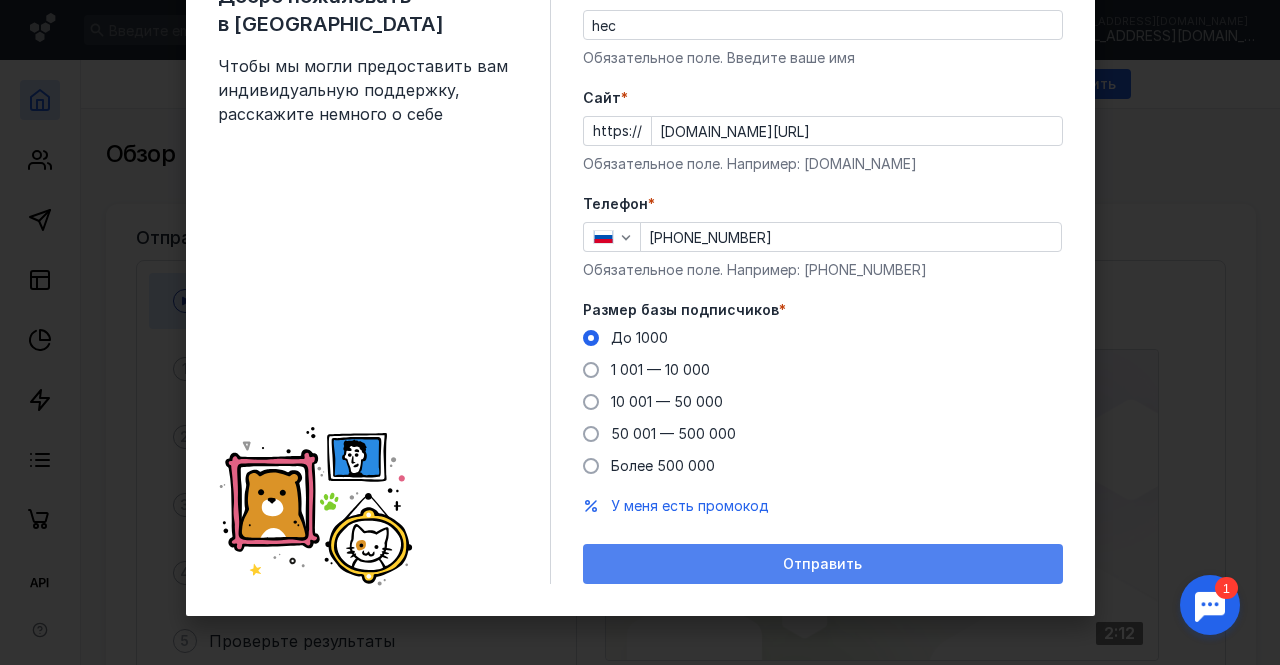 click on "Отправить" at bounding box center [823, 564] 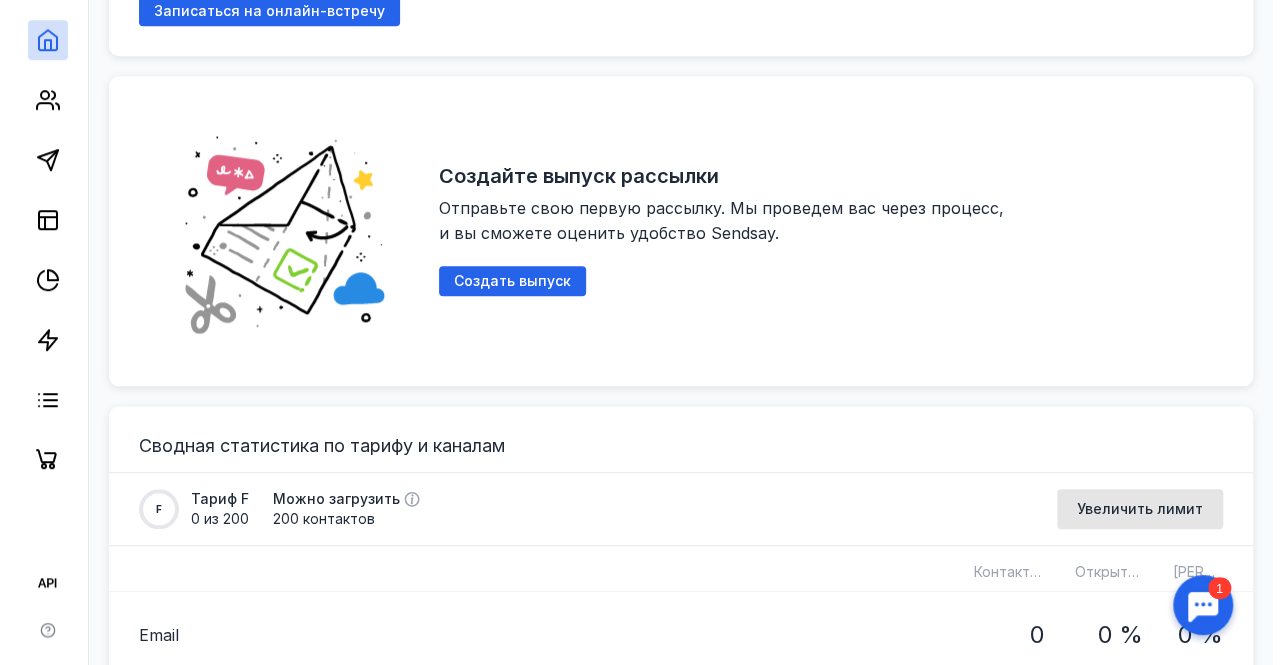 scroll, scrollTop: 867, scrollLeft: 0, axis: vertical 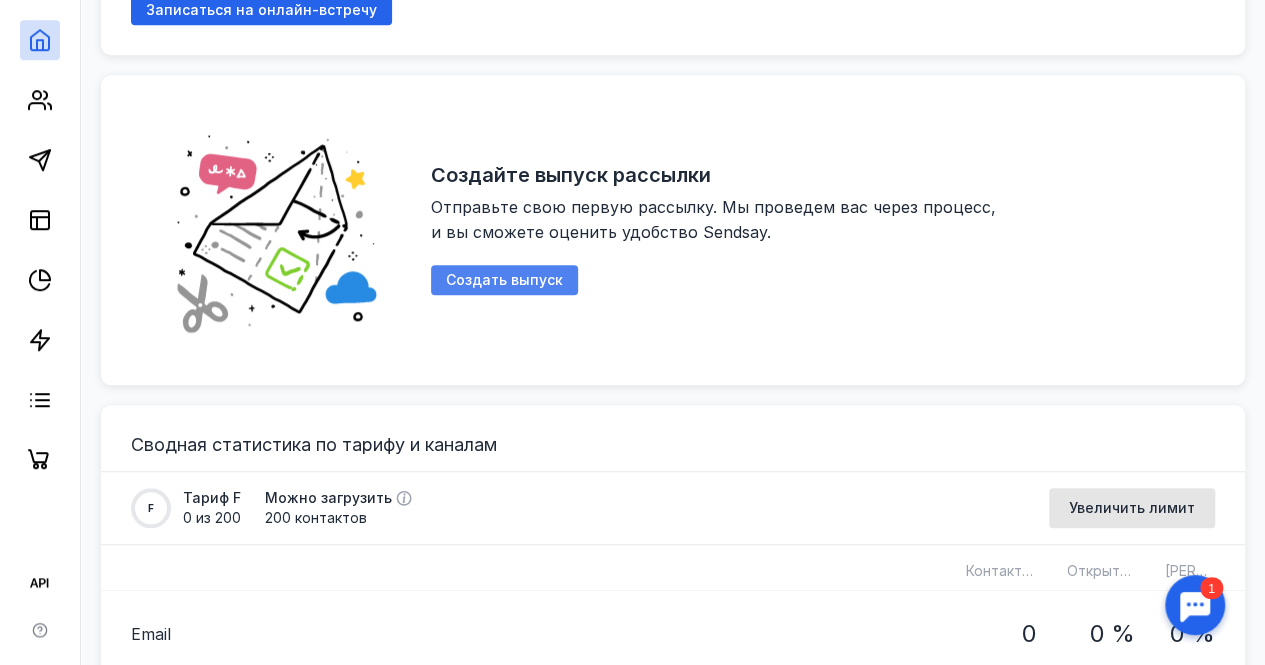 click on "Создать выпуск" at bounding box center (504, 280) 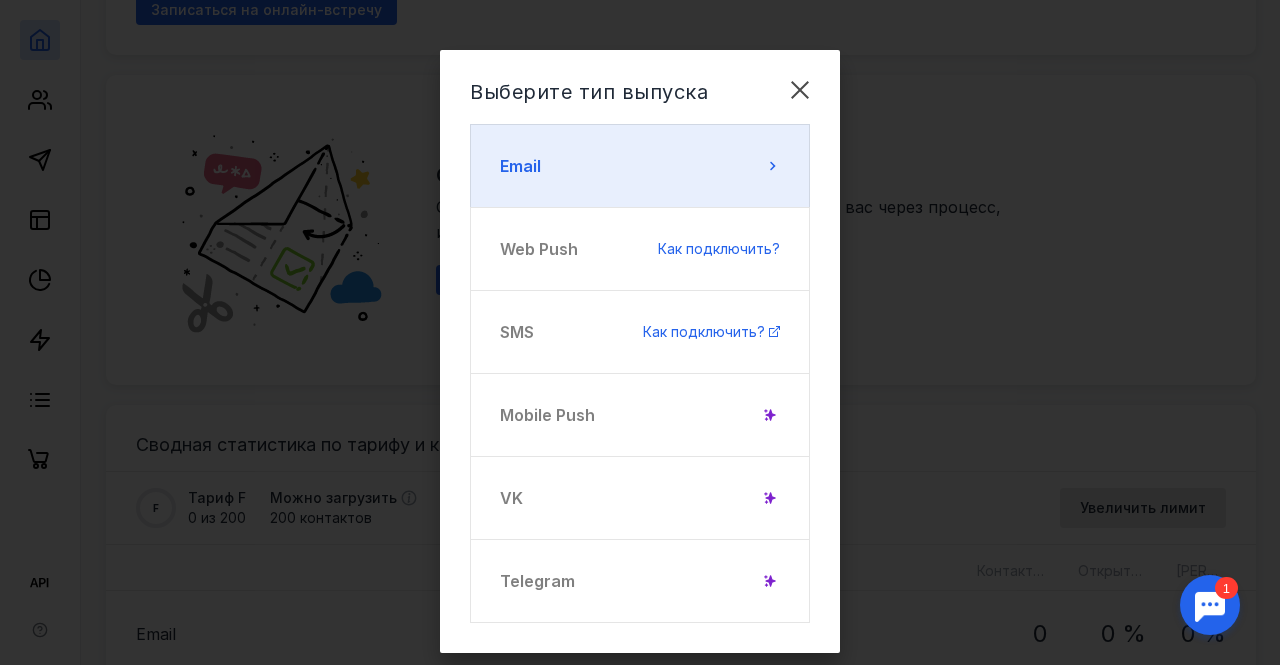 click on "Email" at bounding box center (640, 166) 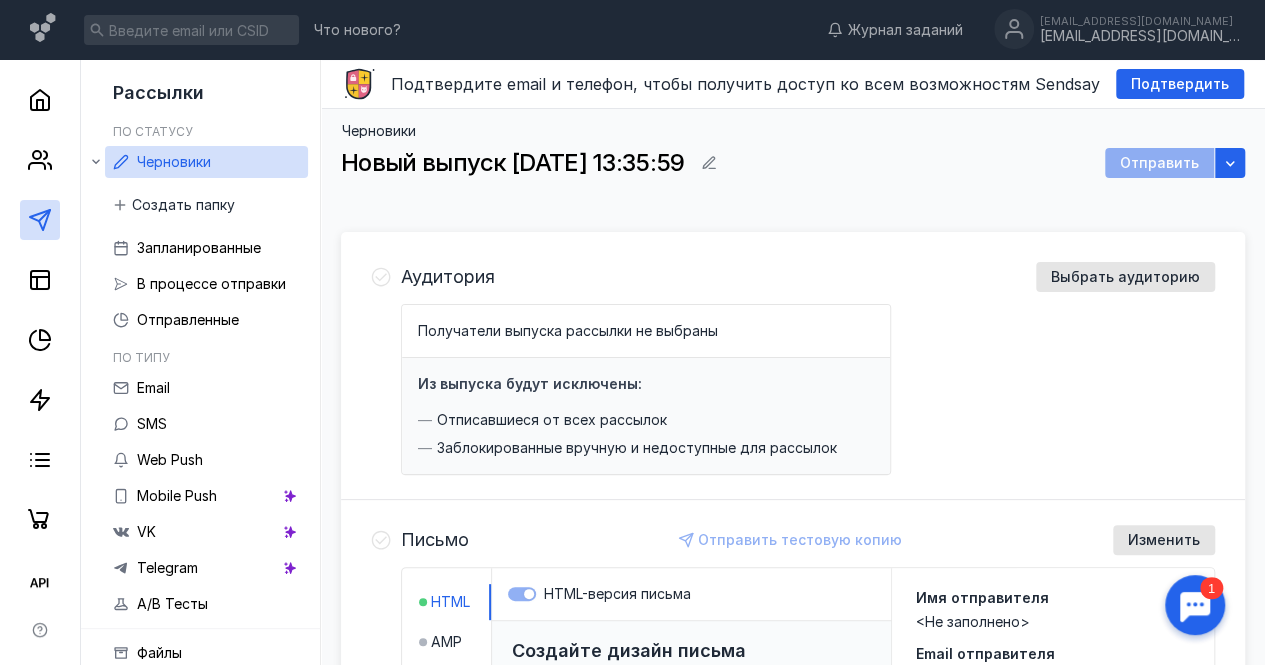 scroll, scrollTop: 1, scrollLeft: 0, axis: vertical 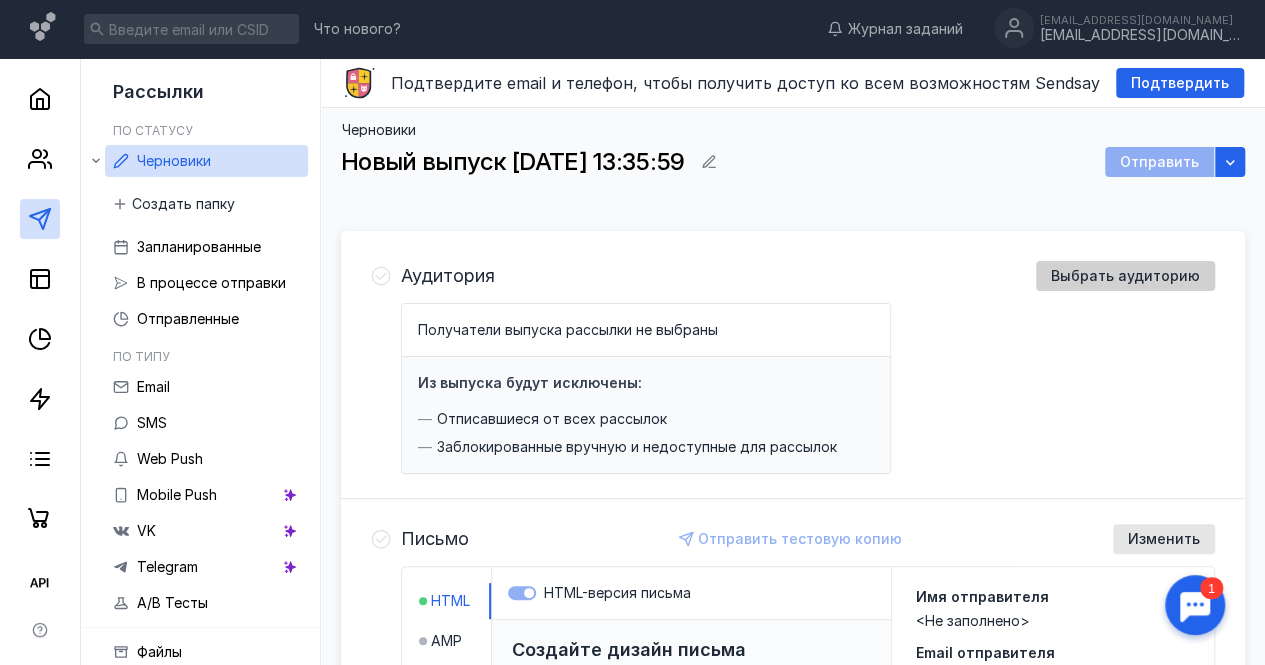click on "Выбрать аудиторию" at bounding box center [1125, 276] 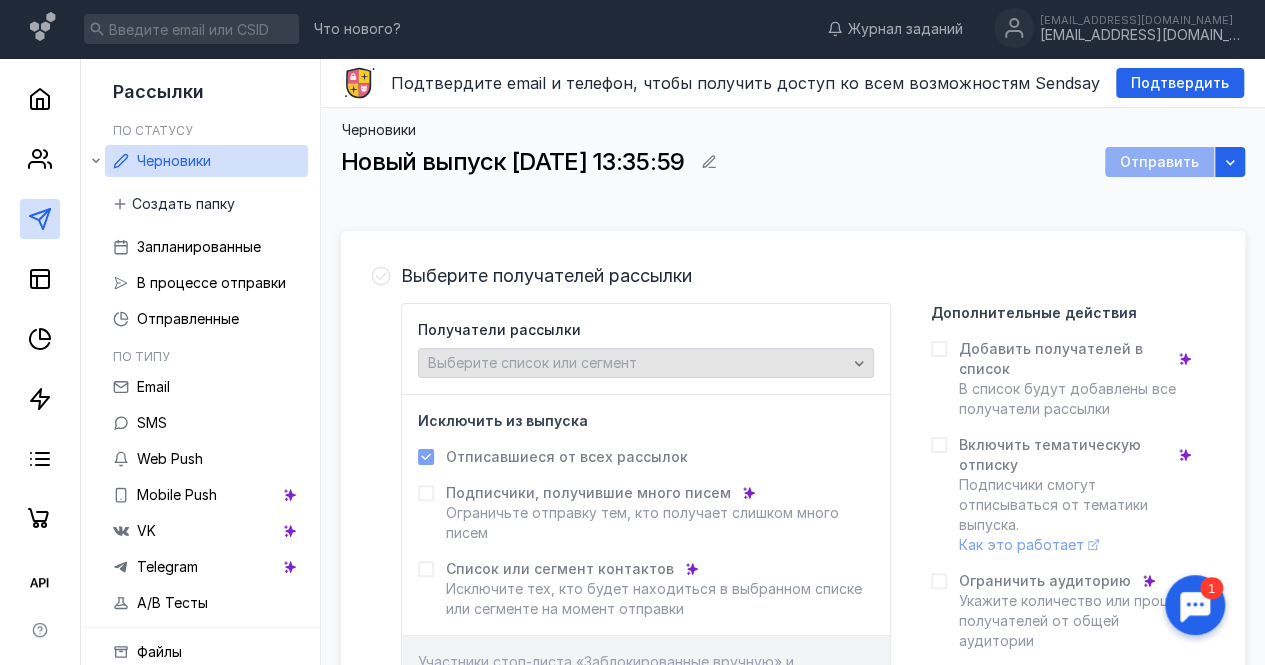click on "Выберите список или сегмент" at bounding box center [637, 363] 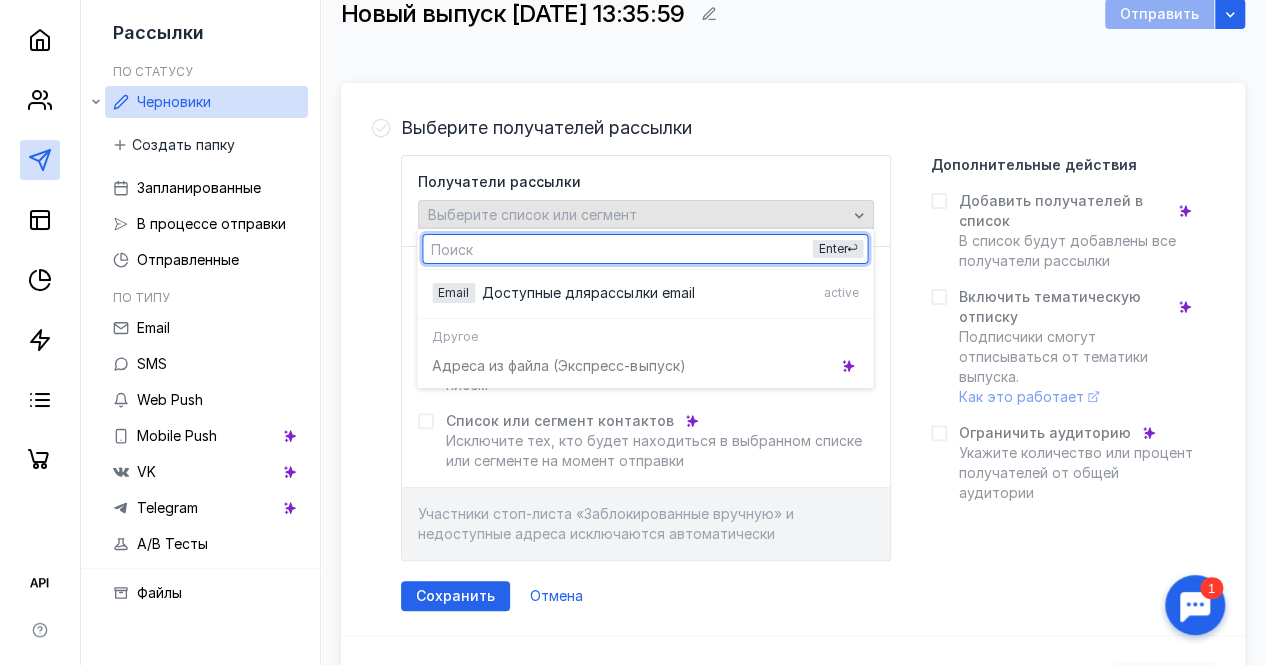 scroll, scrollTop: 153, scrollLeft: 0, axis: vertical 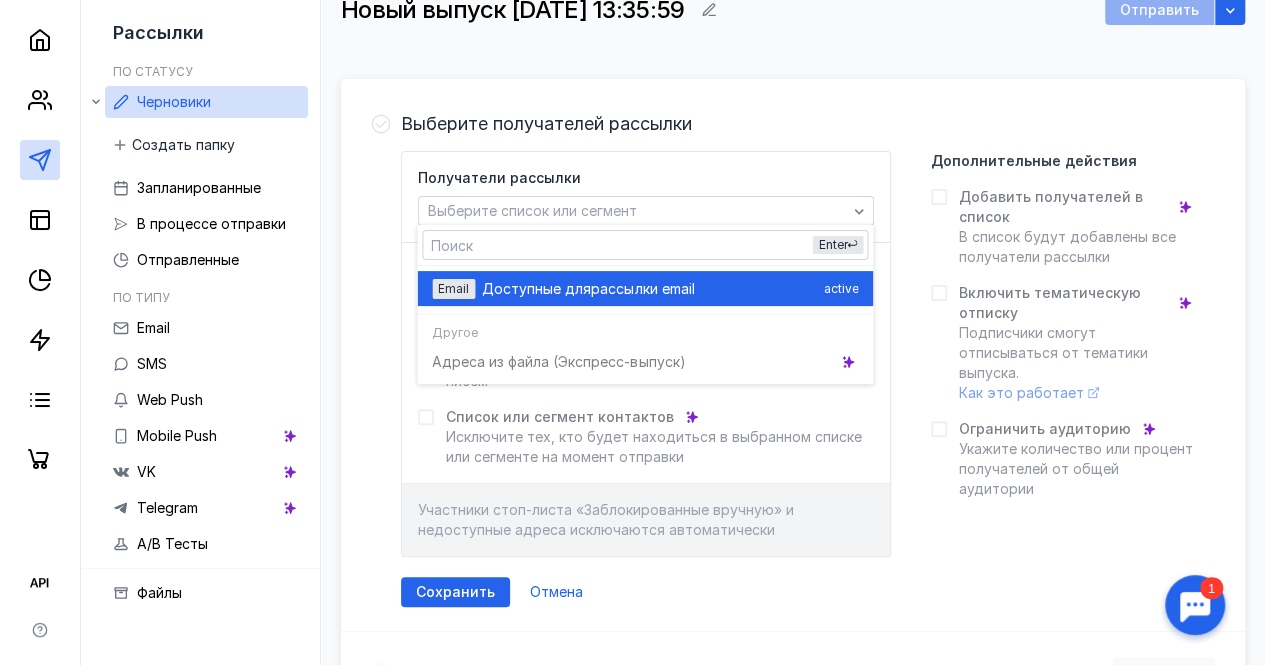 click on "Email Доступные для  рассылки email active" at bounding box center [645, 288] 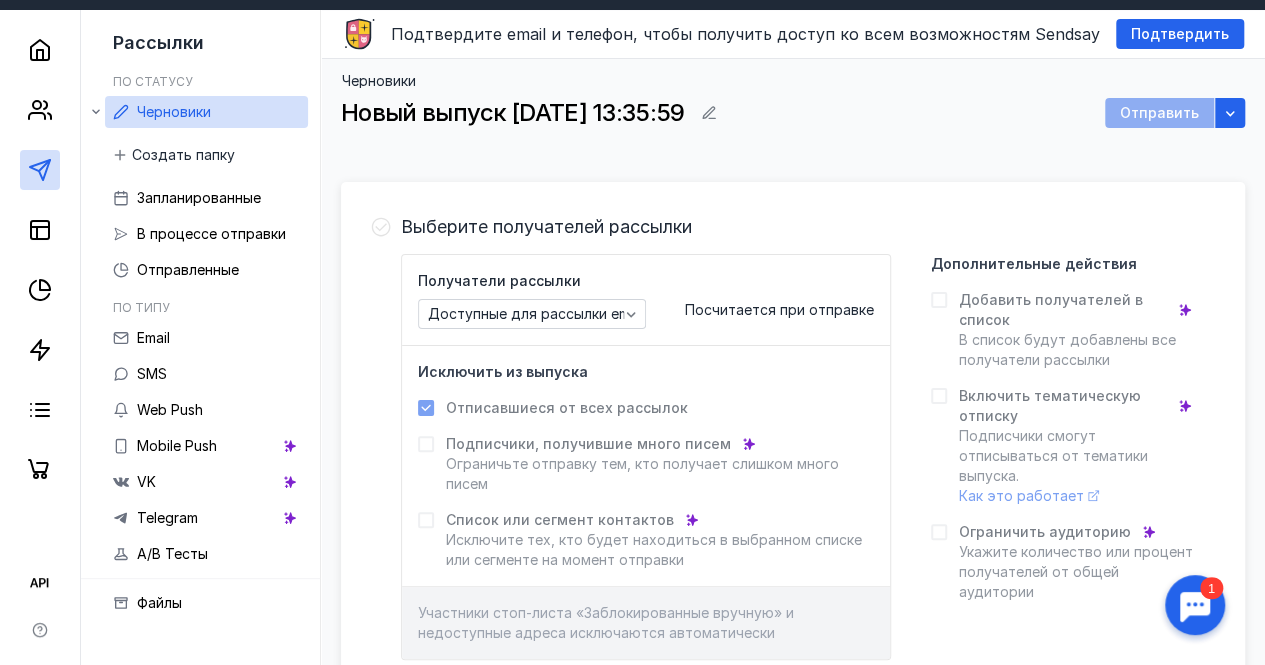 scroll, scrollTop: 0, scrollLeft: 0, axis: both 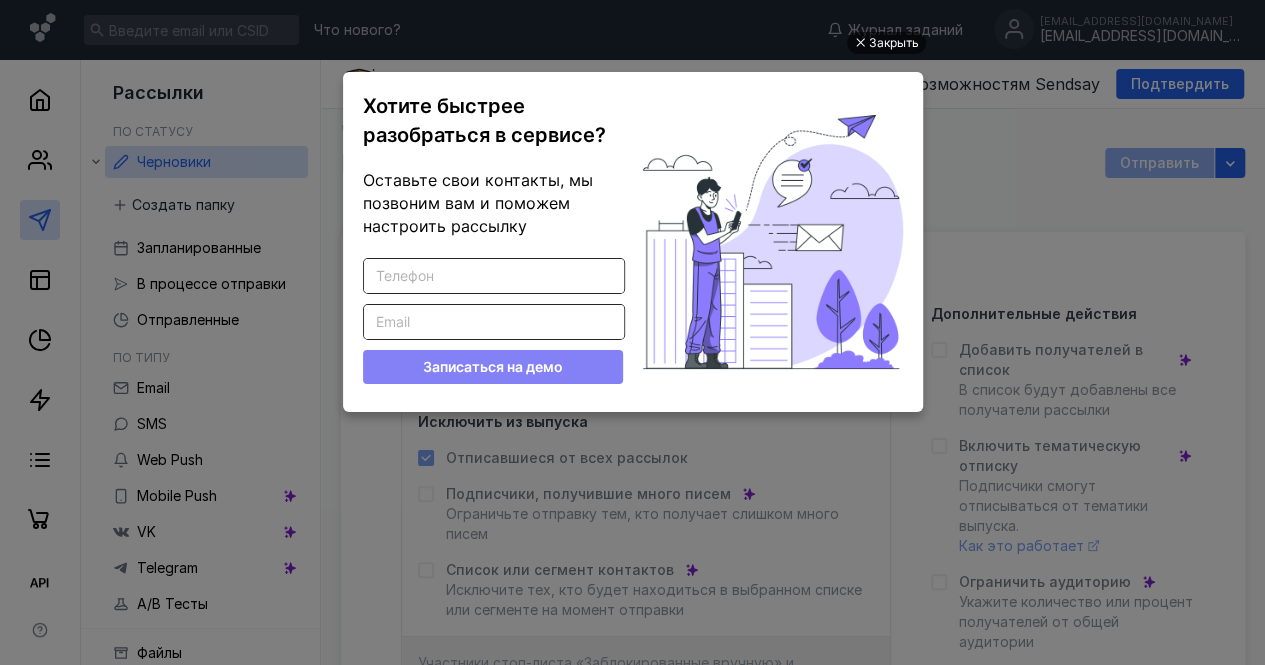 click on "Закрыть" at bounding box center (886, 43) 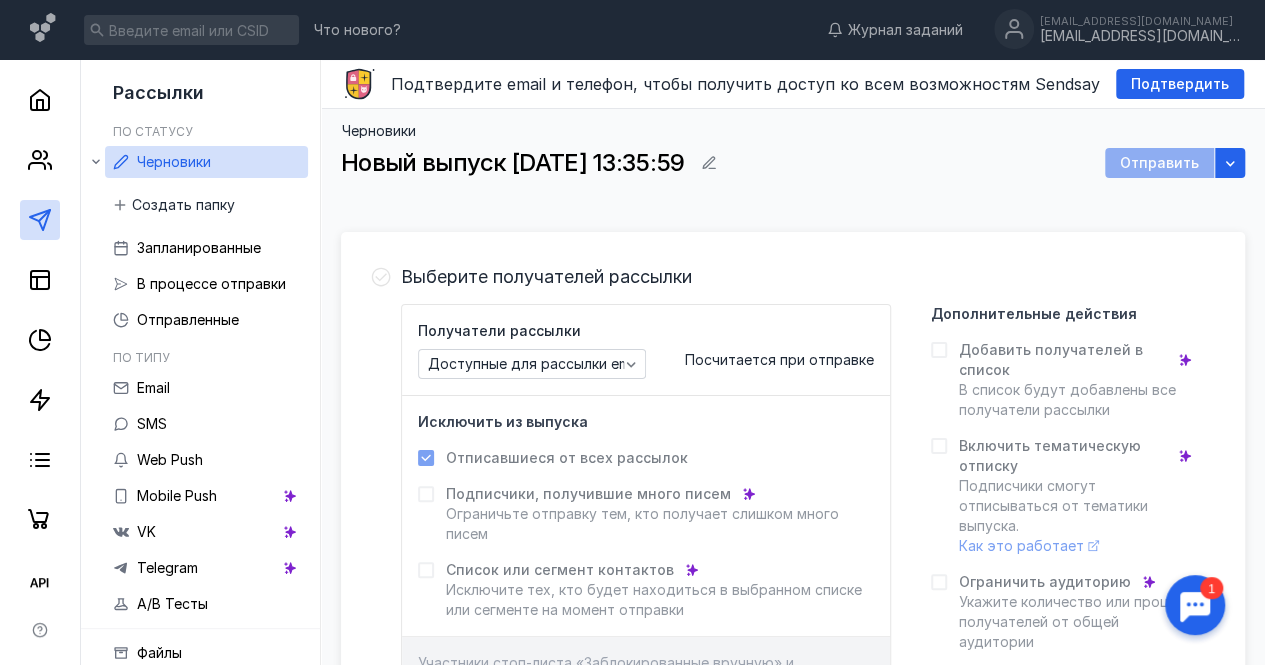 scroll, scrollTop: 0, scrollLeft: 0, axis: both 